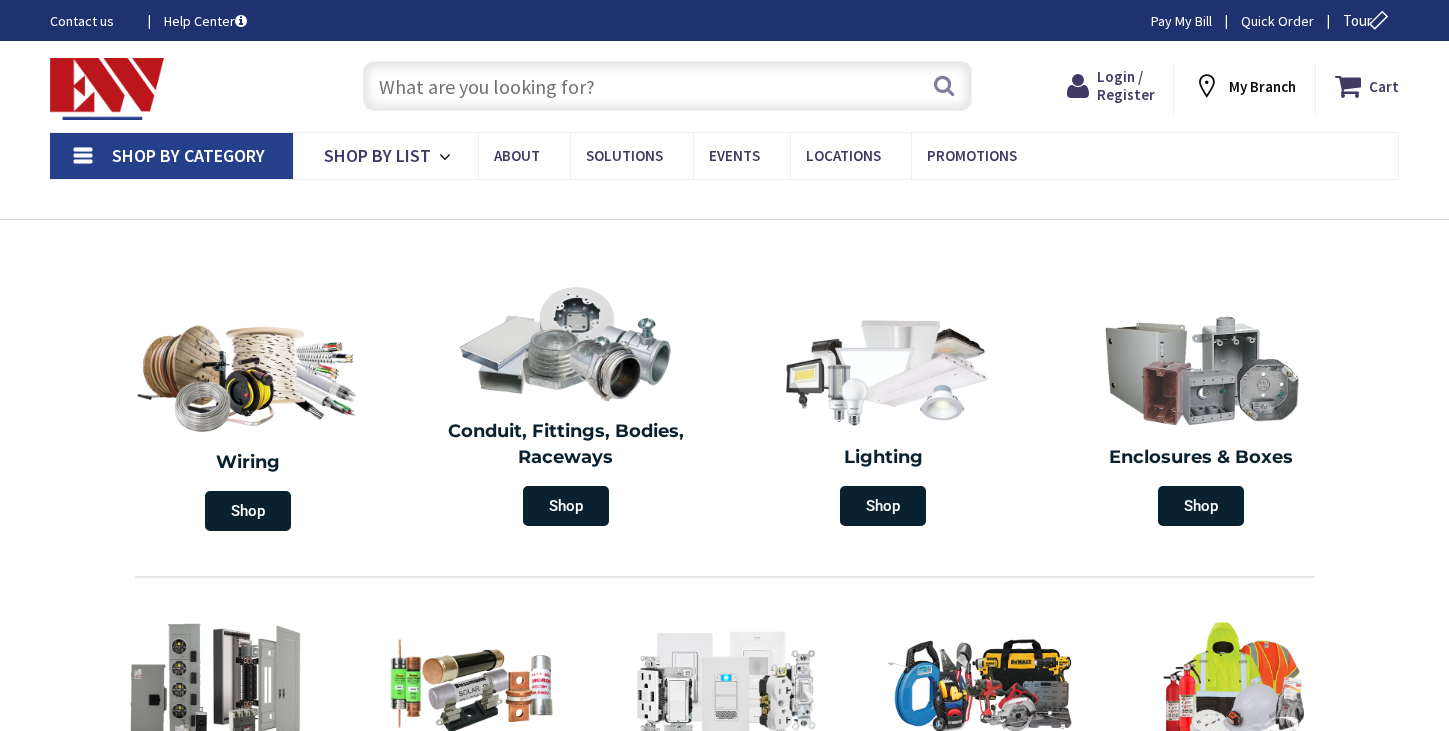 scroll, scrollTop: 0, scrollLeft: 0, axis: both 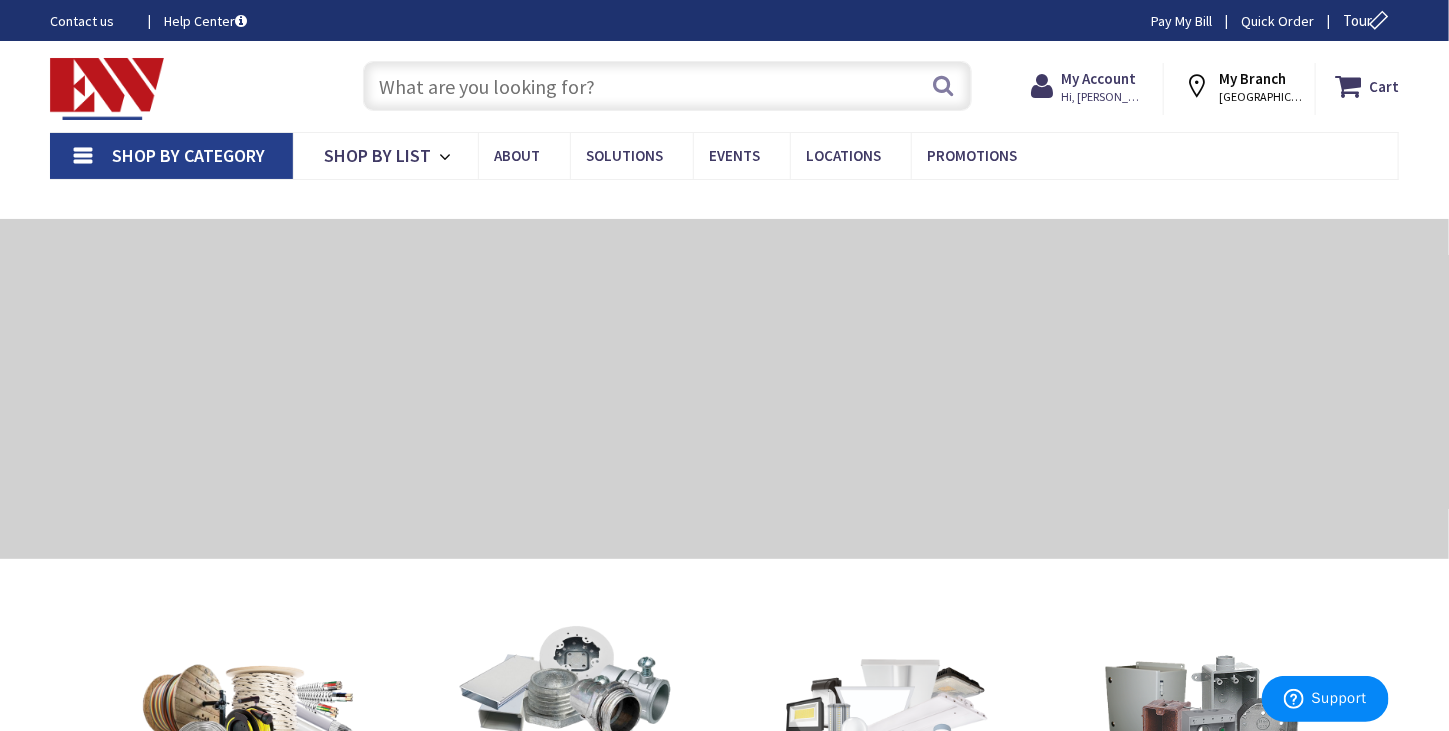 click at bounding box center (667, 86) 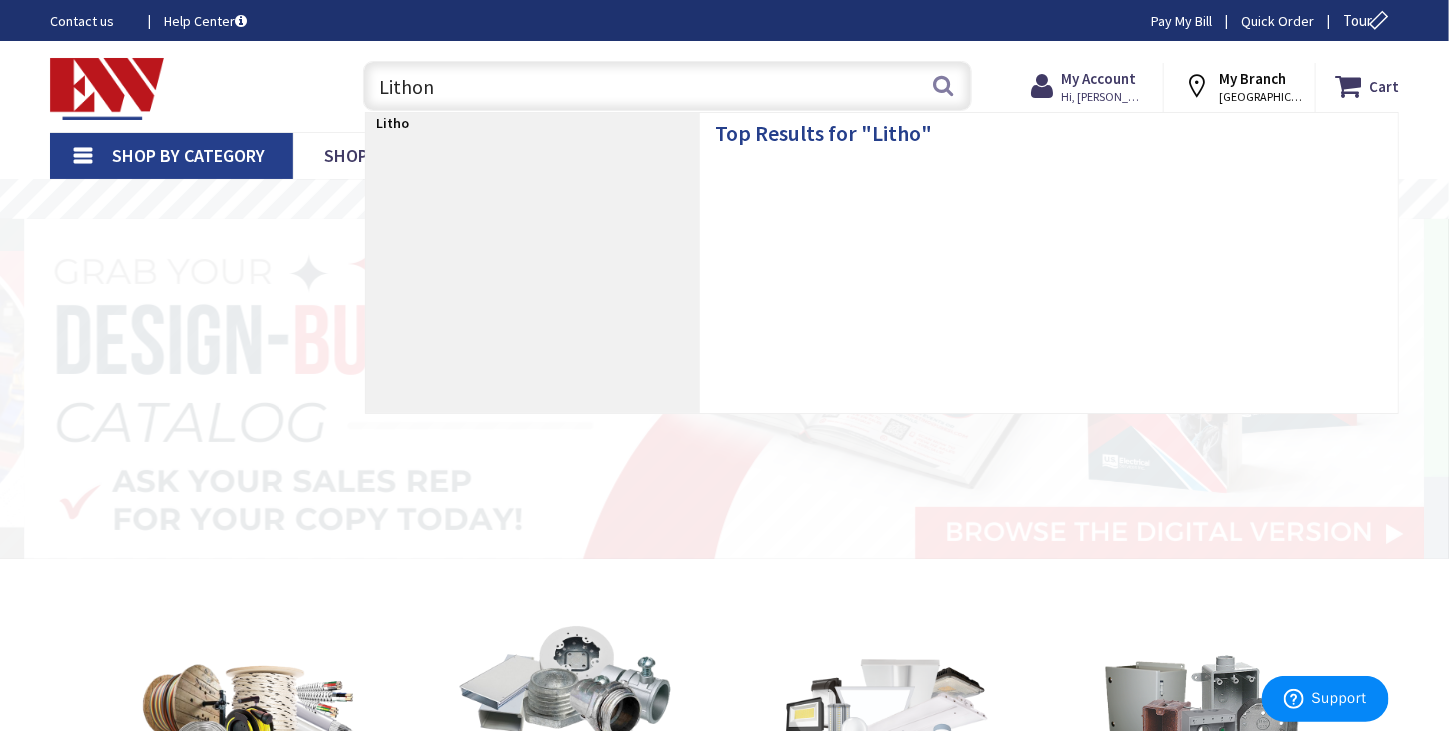 scroll, scrollTop: 0, scrollLeft: 0, axis: both 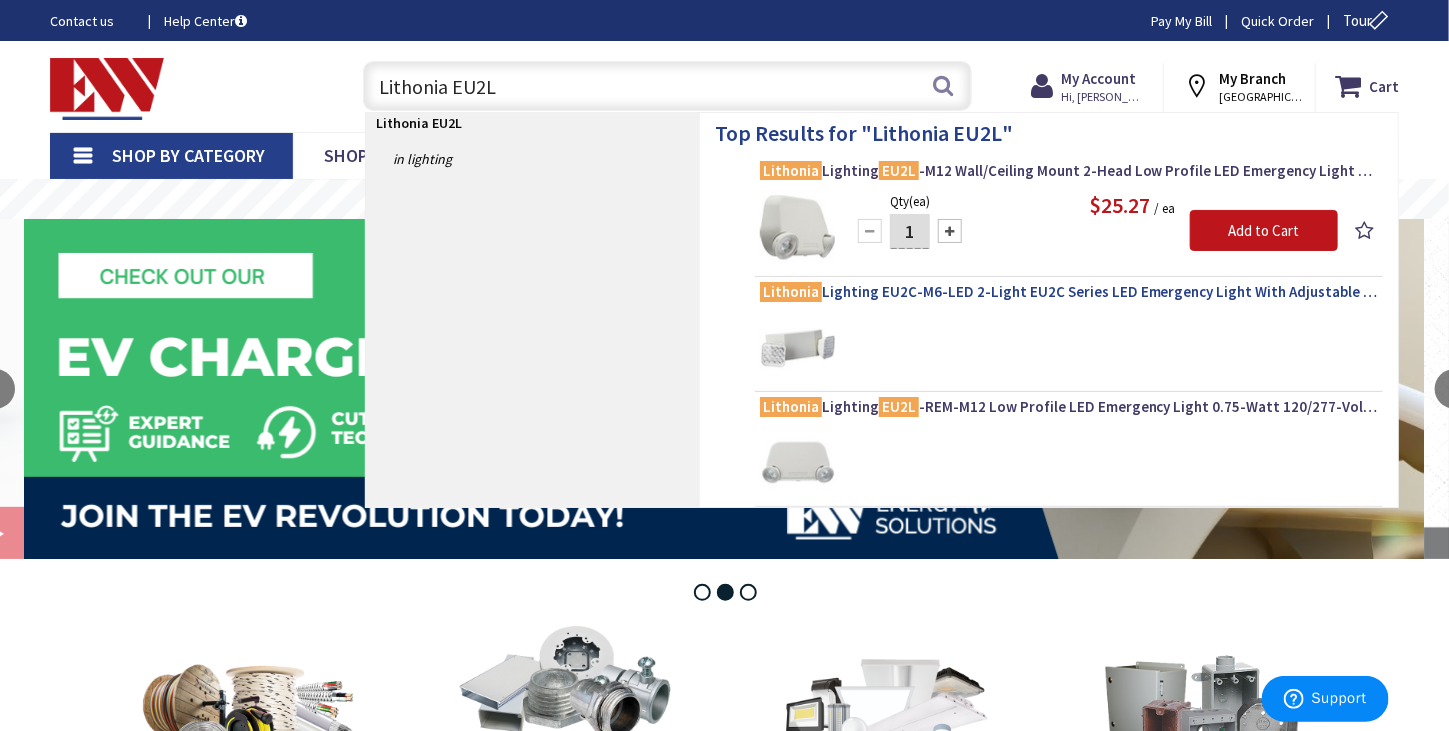type on "Lithonia EU2L" 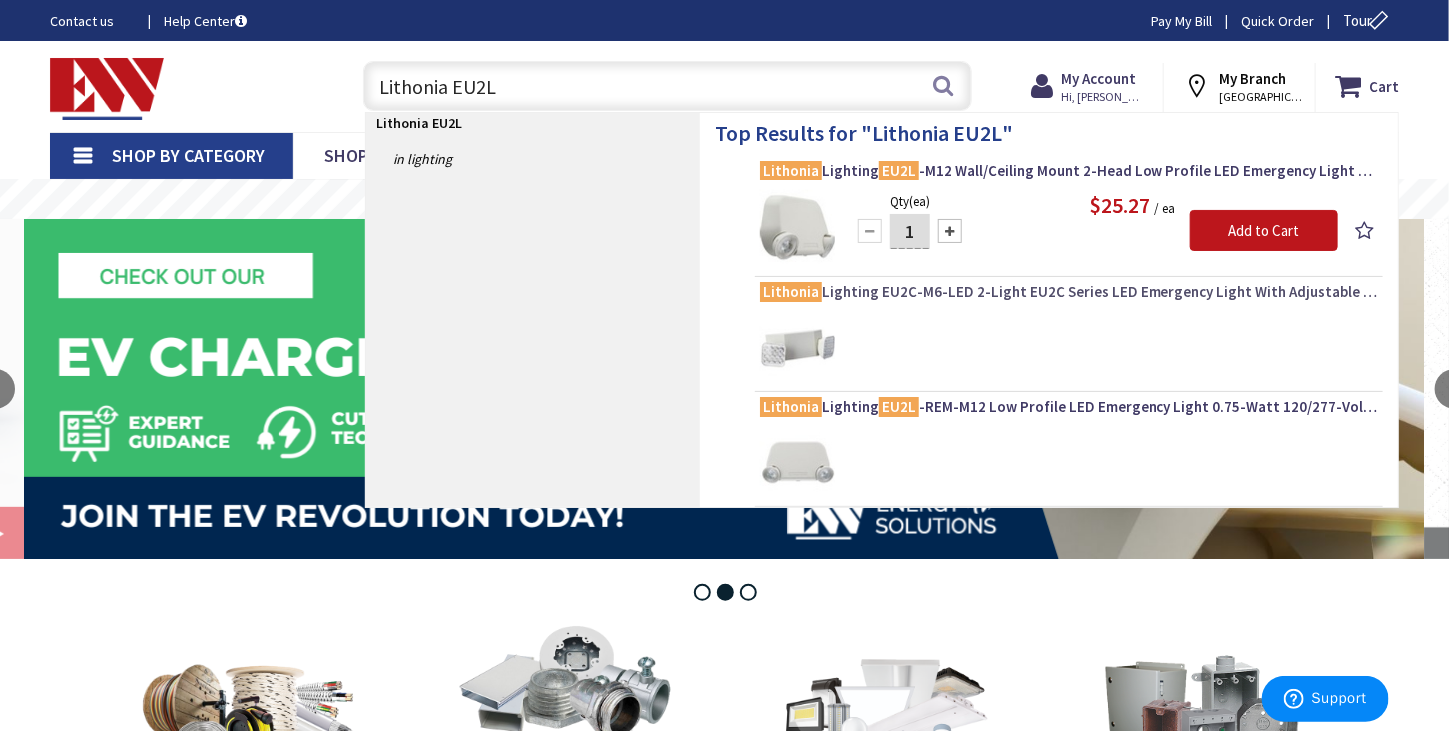 click on "Lithonia  Lighting EU2C-M6-LED 2-Light EU2C Series LED Emergency Light With Adjustable Optics 2-Watt 120/277-Volt AC Ivory Black Basics™" at bounding box center [1069, 292] 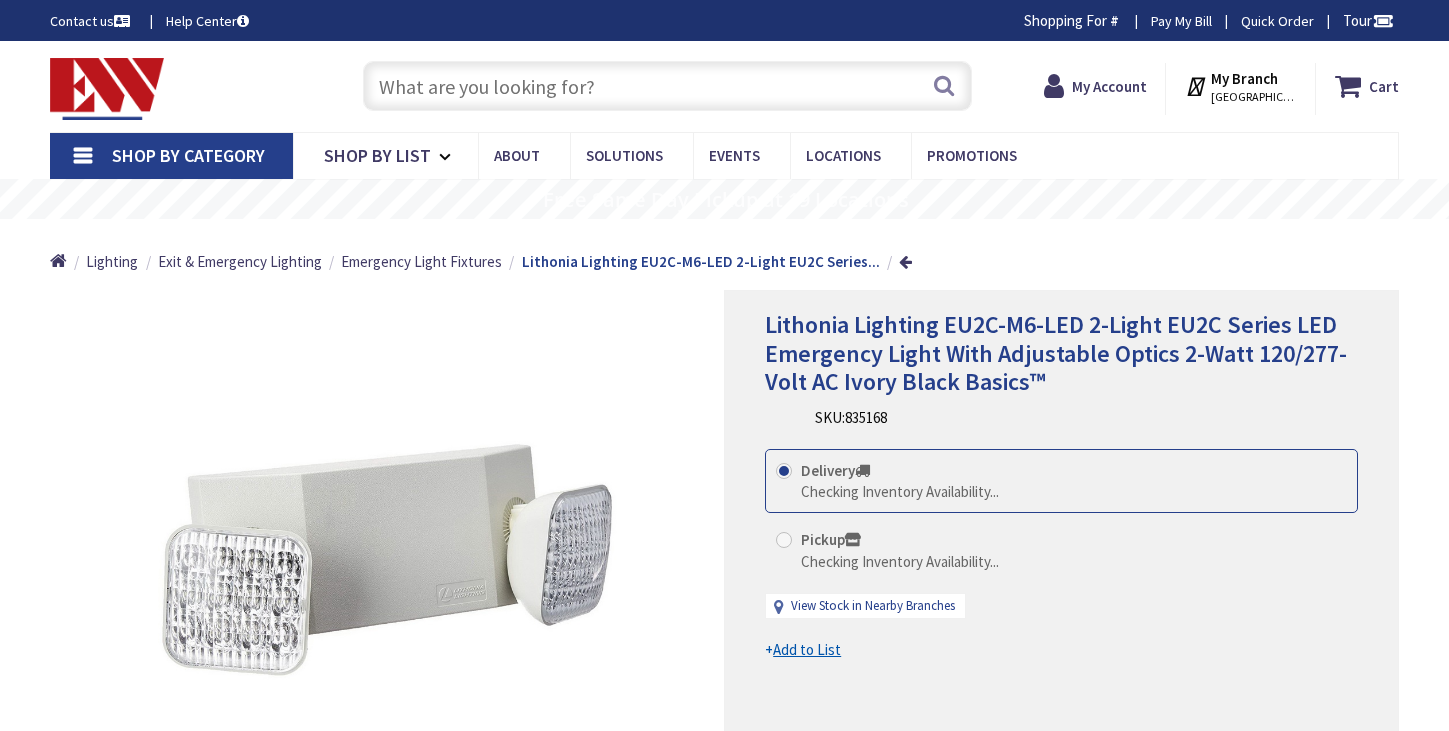 scroll, scrollTop: 0, scrollLeft: 0, axis: both 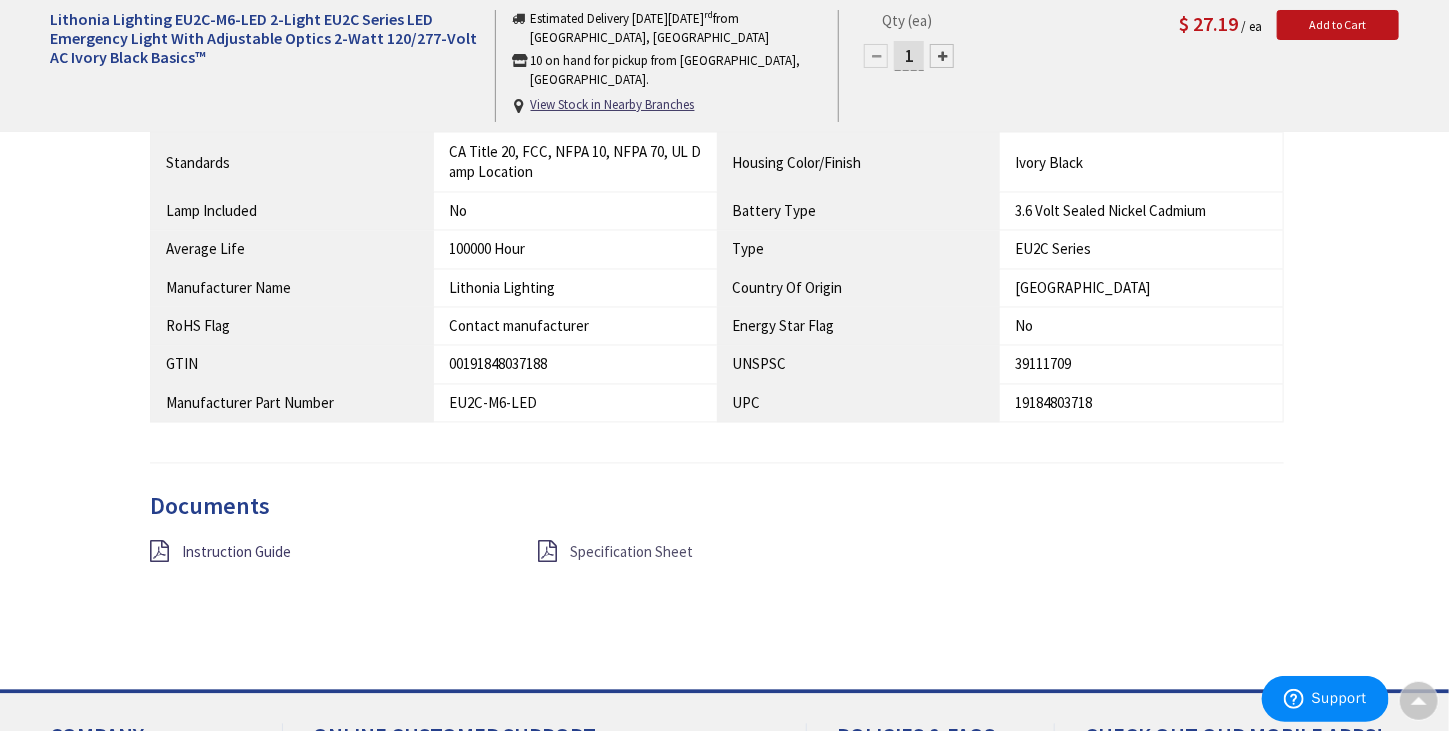 click on "Specification Sheet" at bounding box center (631, 552) 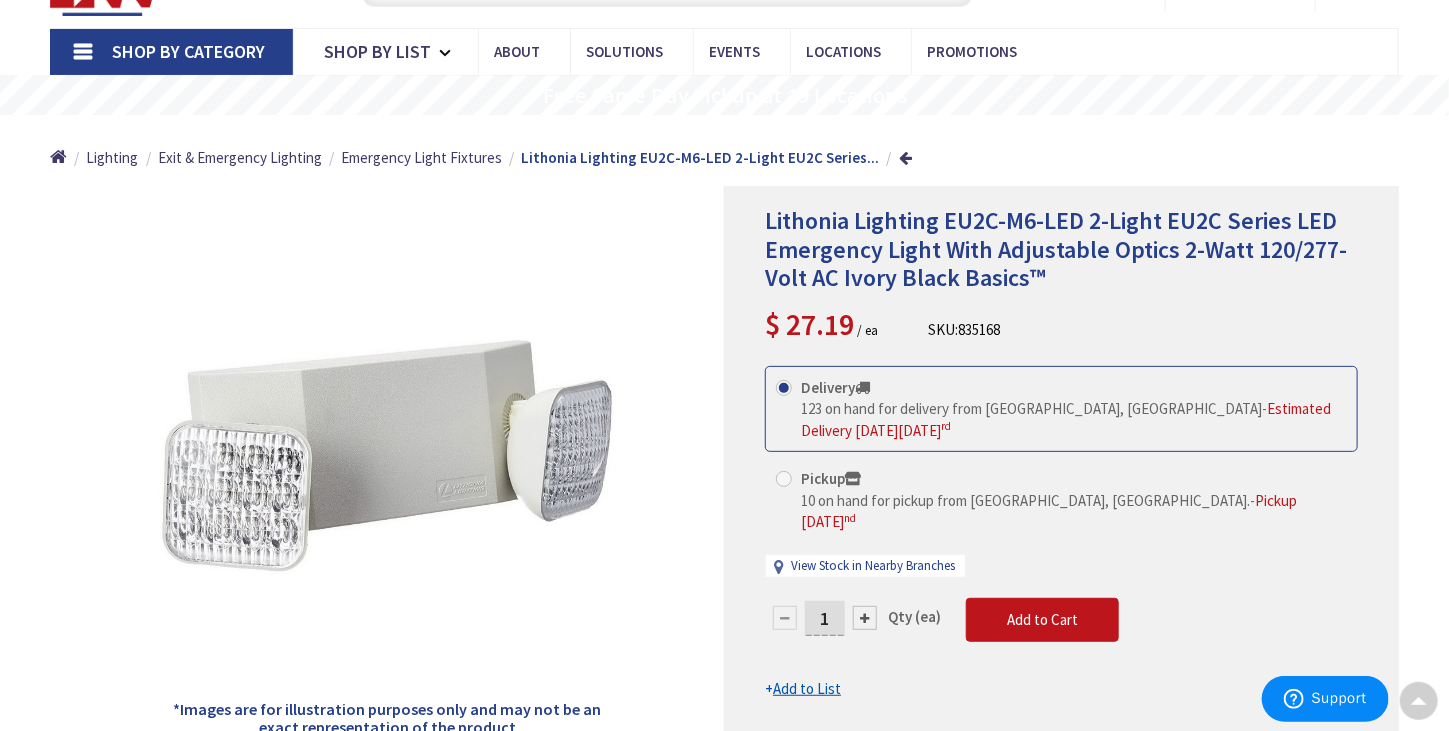 scroll, scrollTop: 0, scrollLeft: 0, axis: both 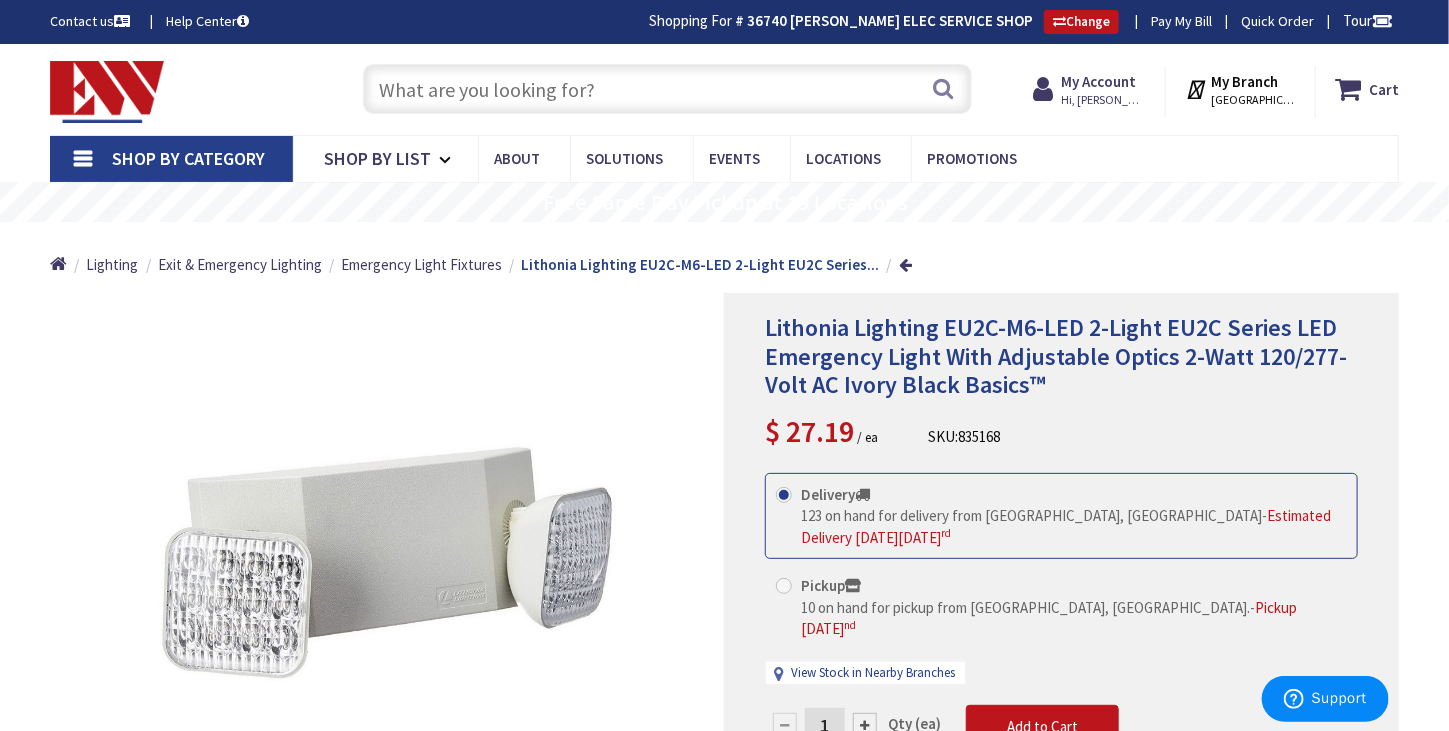 click at bounding box center (667, 89) 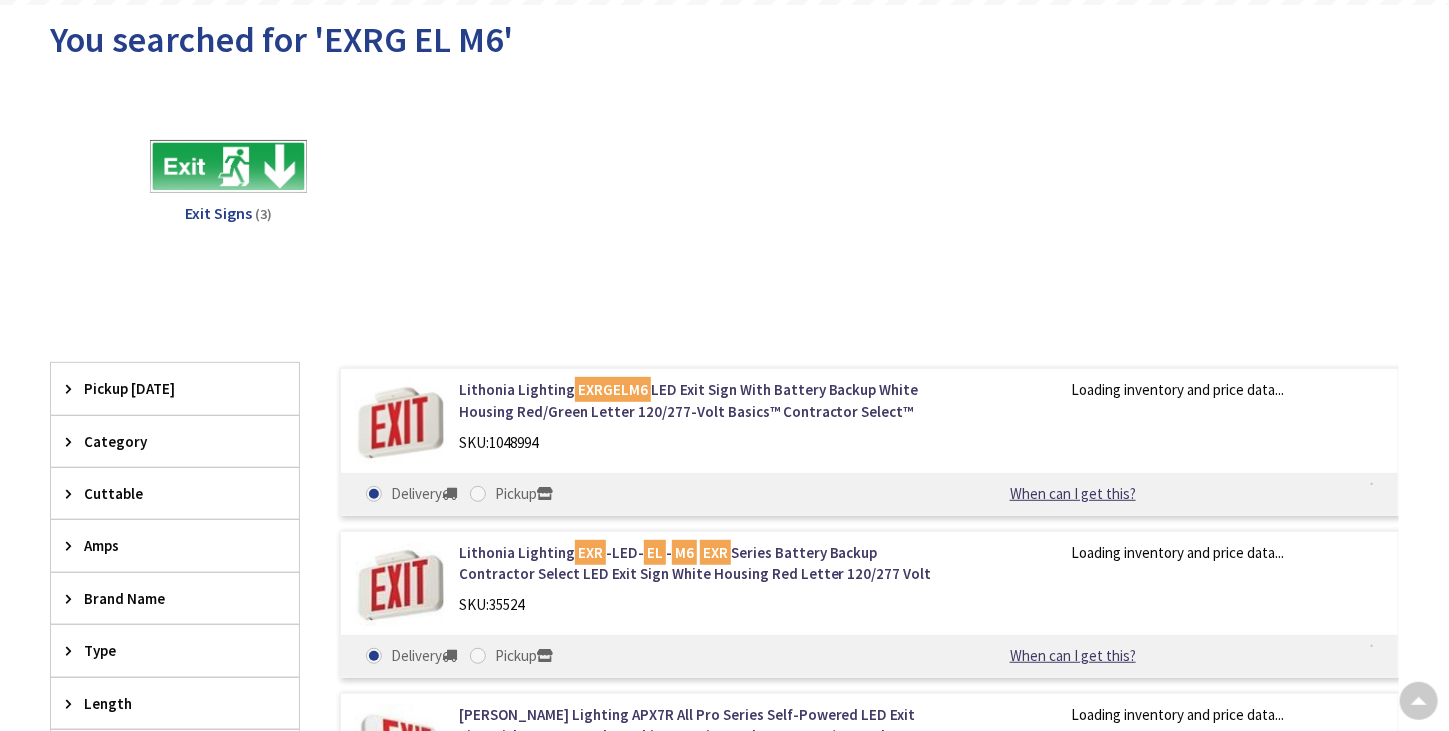 scroll, scrollTop: 214, scrollLeft: 0, axis: vertical 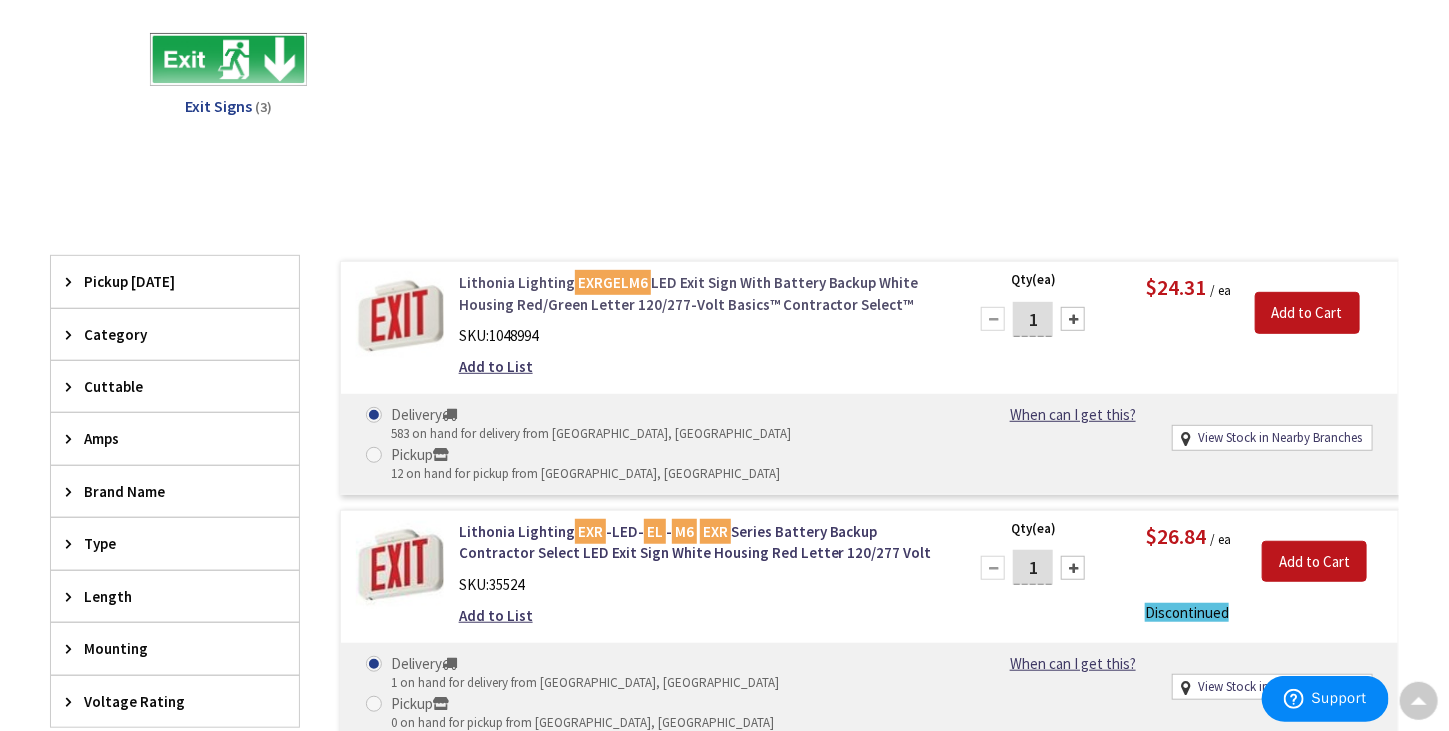 click on "Lithonia Lighting  EXRGELM6  LED Exit Sign With Battery Backup White Housing Red/Green Letter 120/277-Volt Basics™ Contractor Select™" at bounding box center (701, 293) 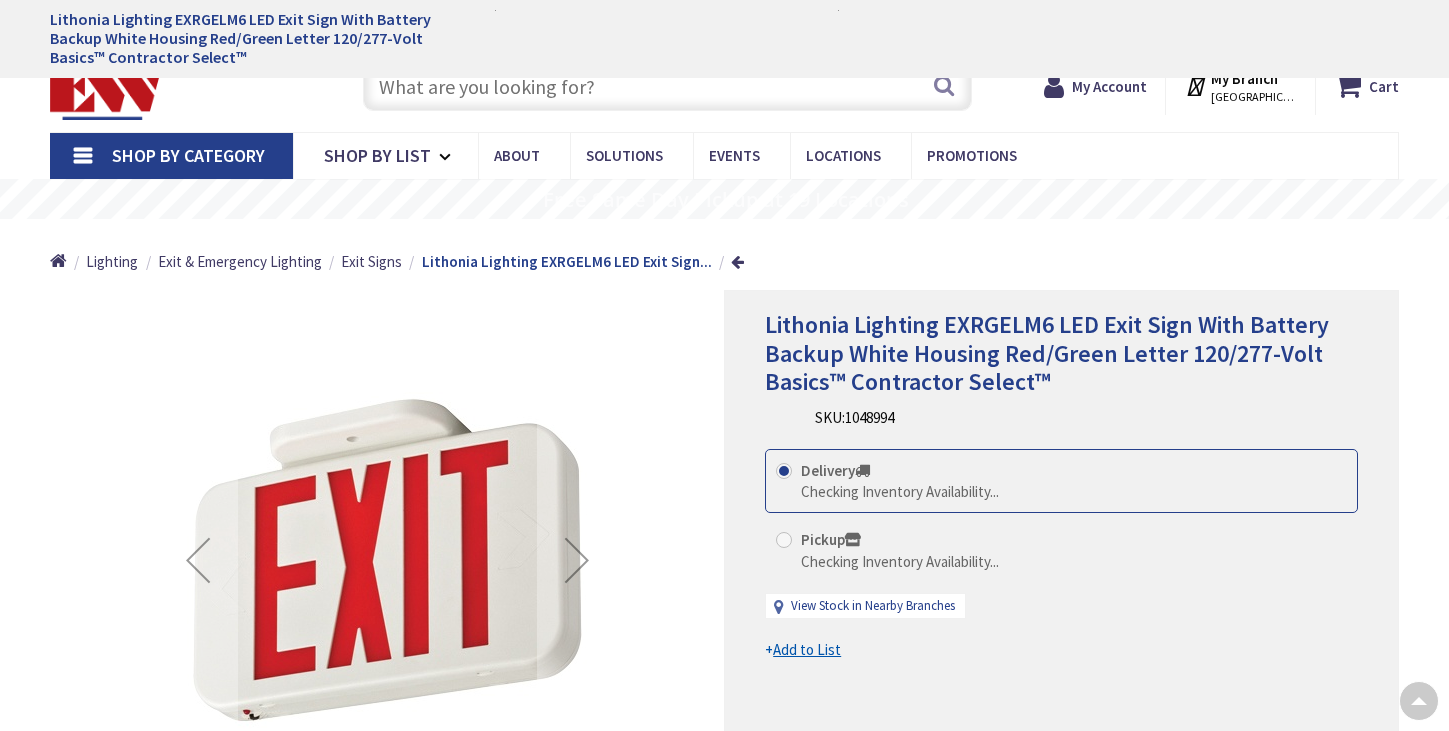 scroll, scrollTop: 965, scrollLeft: 0, axis: vertical 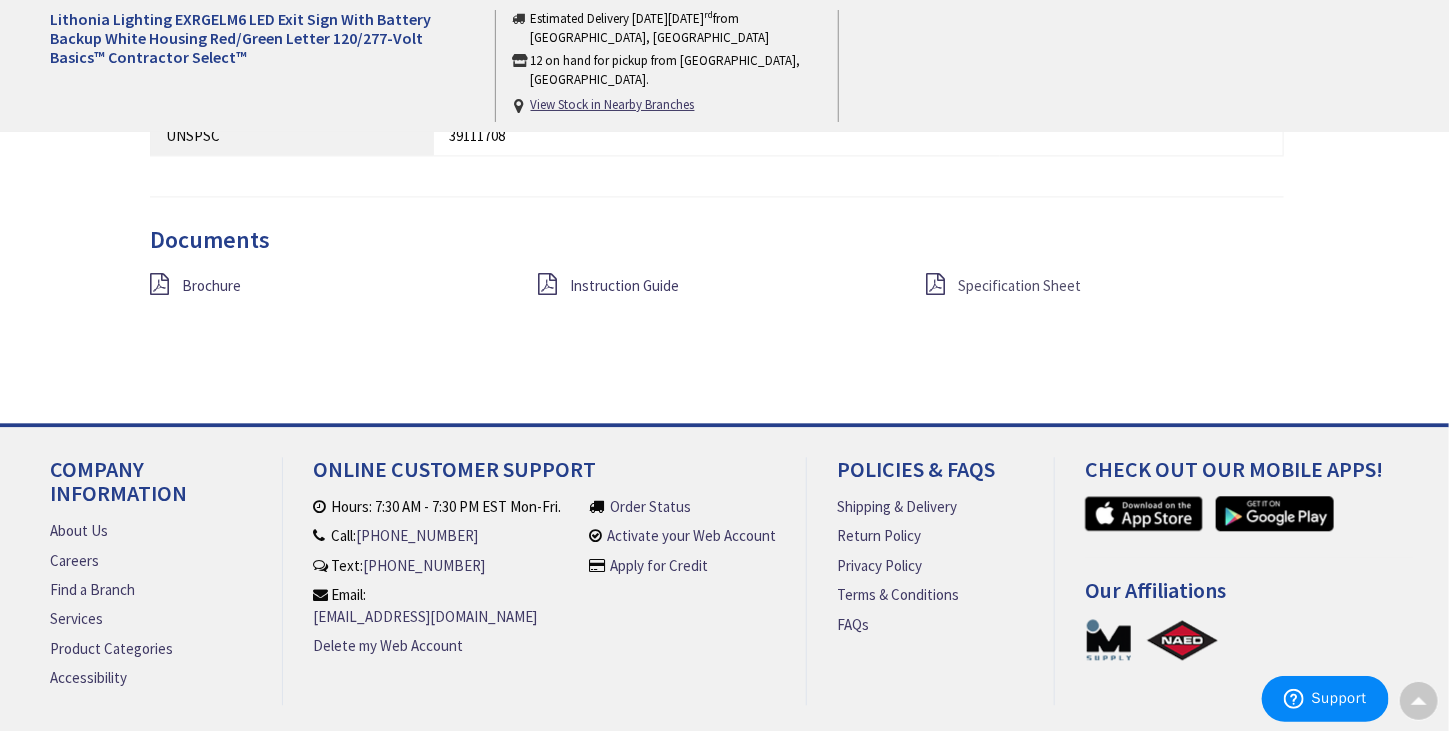 click on "Specification Sheet" at bounding box center [1019, 285] 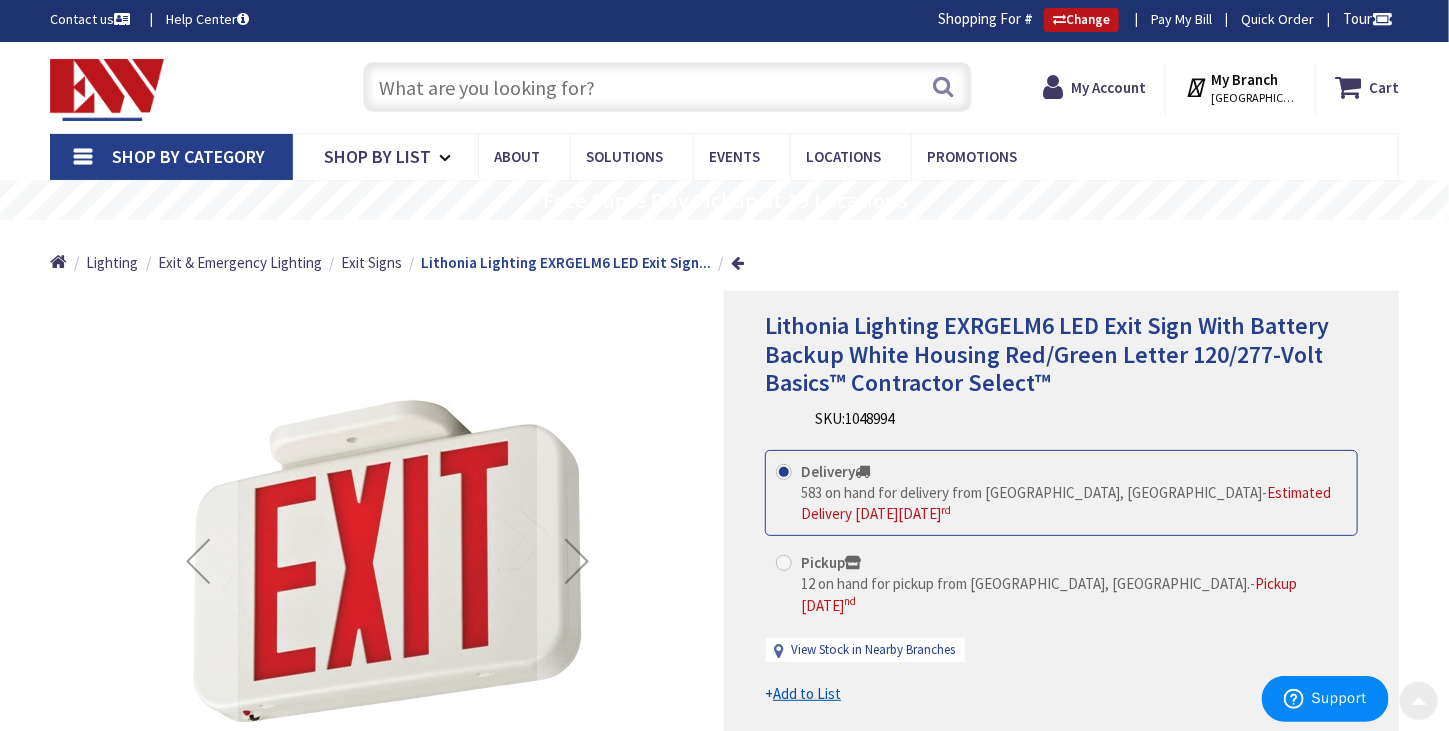 scroll, scrollTop: 0, scrollLeft: 0, axis: both 